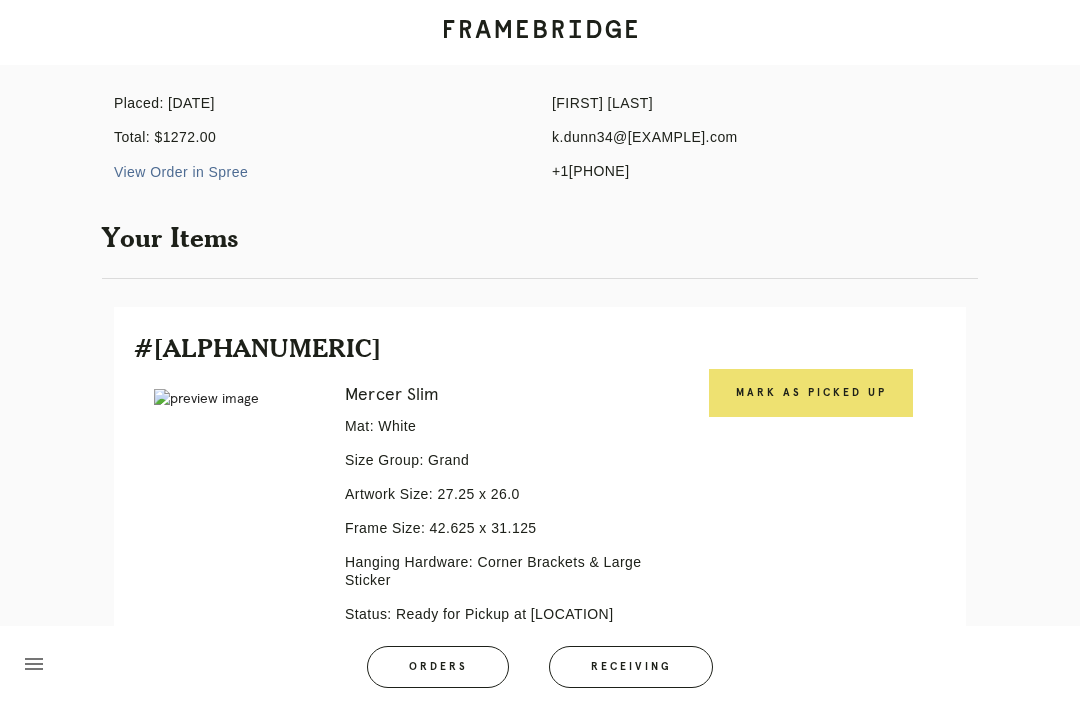 scroll, scrollTop: 264, scrollLeft: 0, axis: vertical 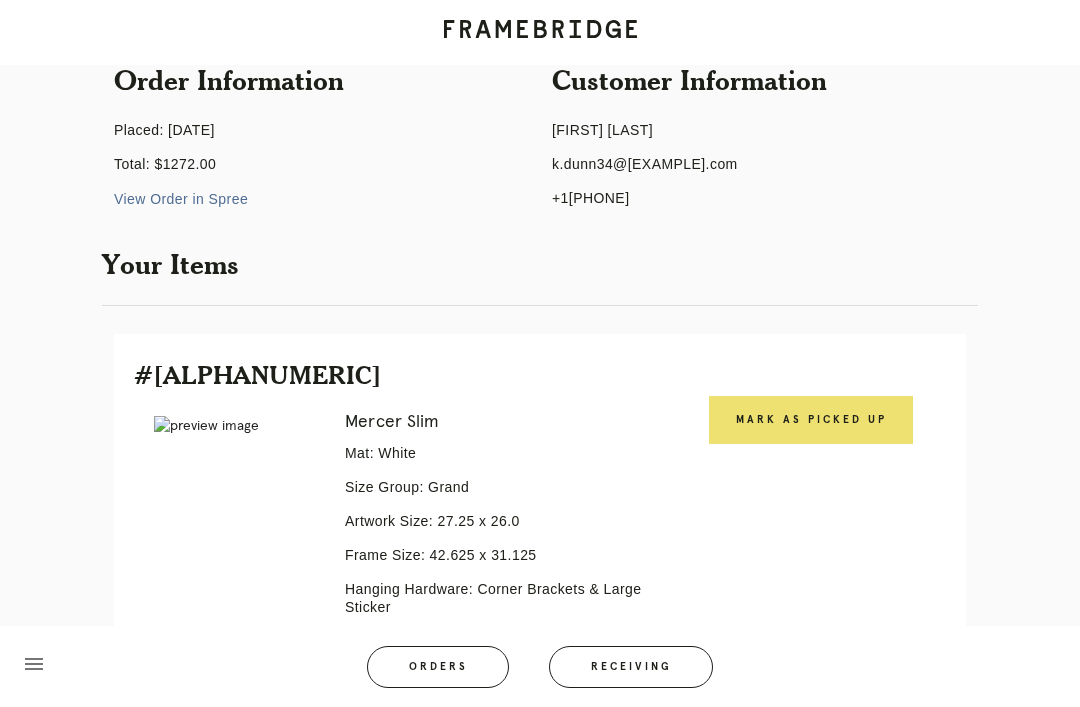 click on "Mark as Picked Up" at bounding box center (811, 420) 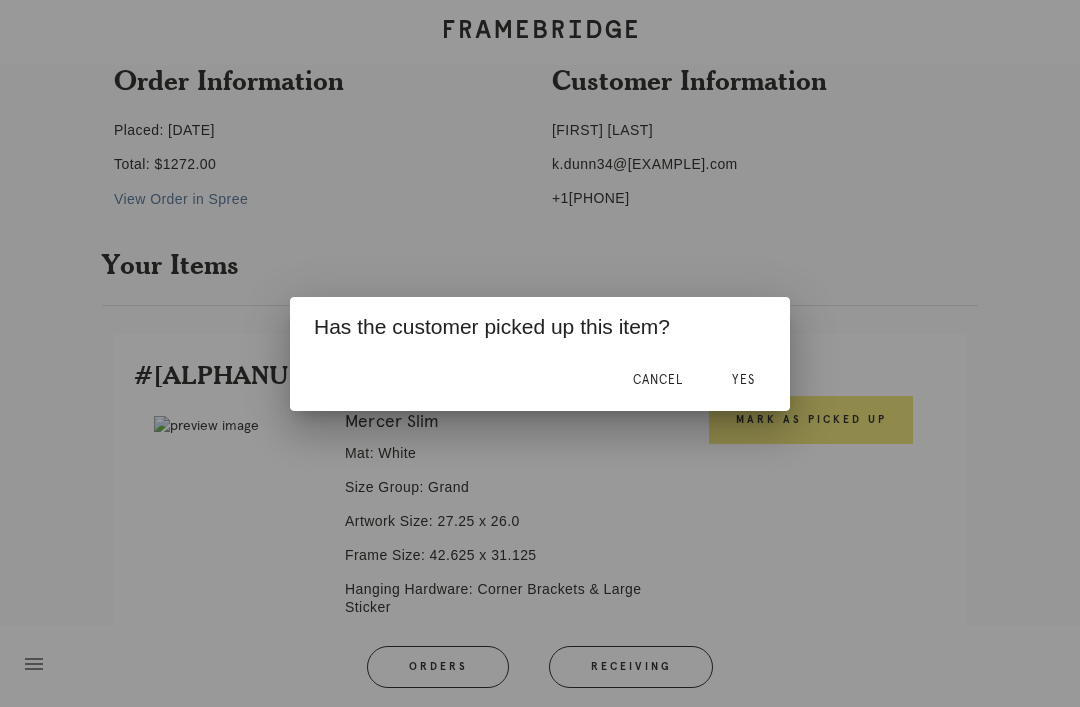 click on "Yes" at bounding box center (743, 381) 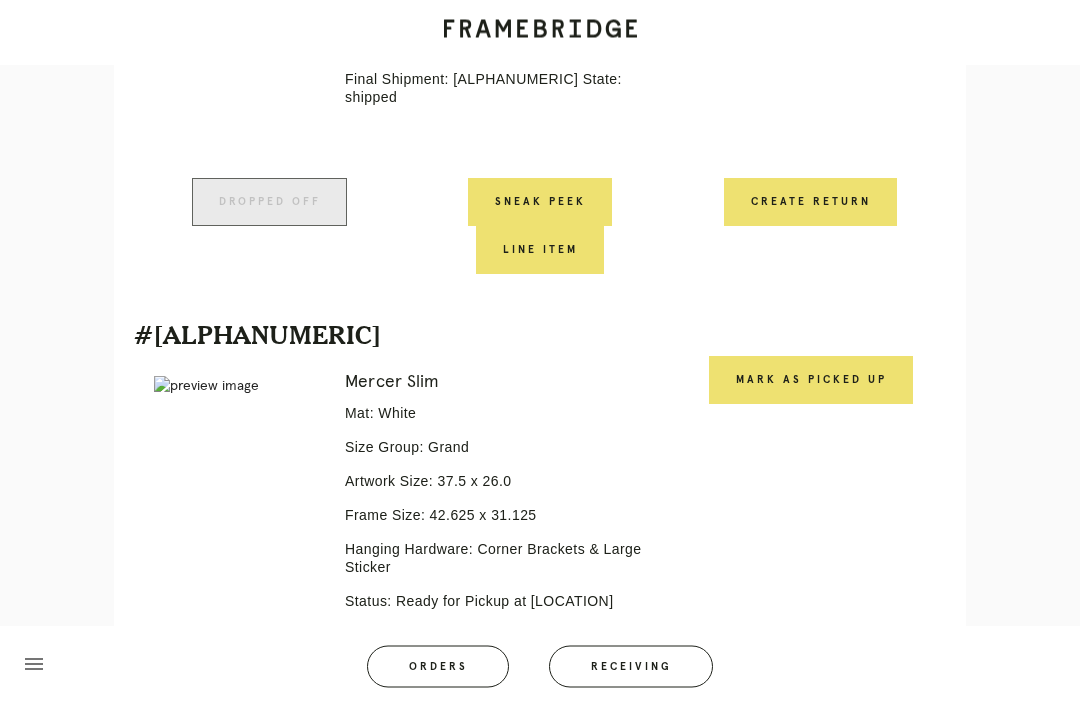 scroll, scrollTop: 846, scrollLeft: 0, axis: vertical 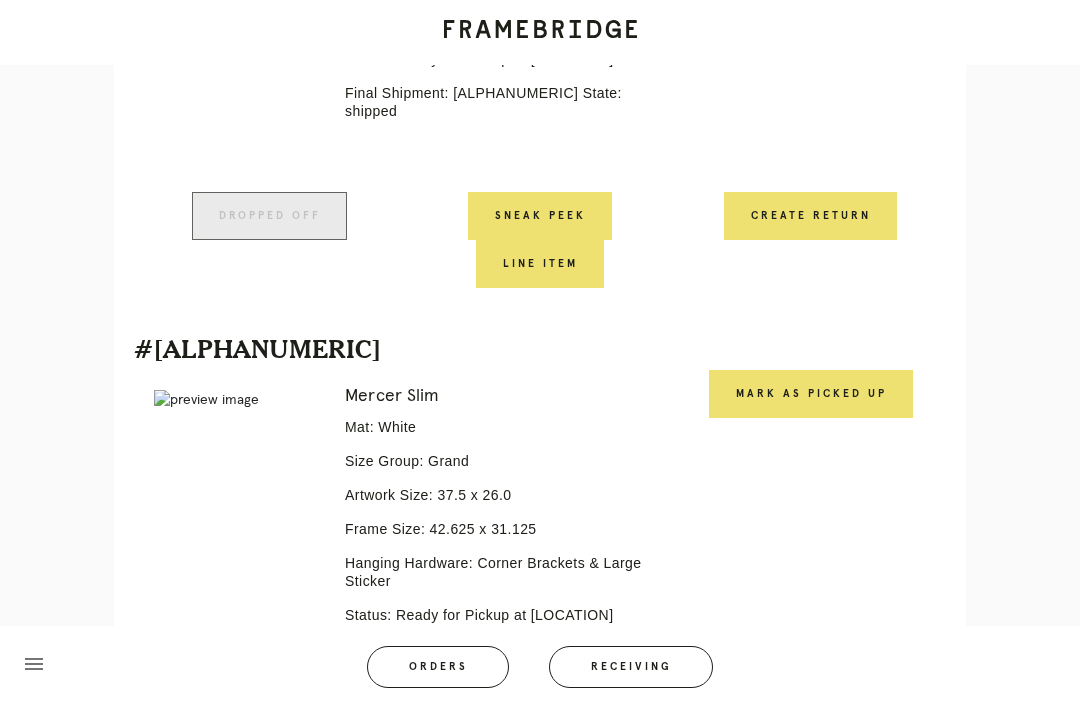 click on "Mark as Picked Up" at bounding box center (540, 216) 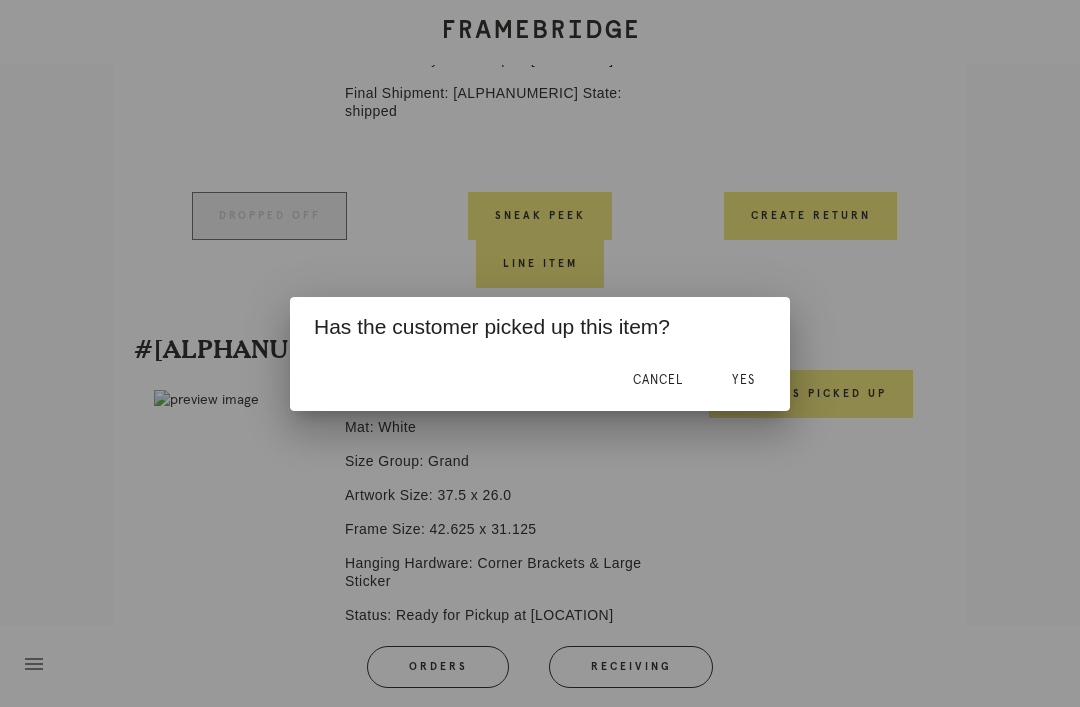 click on "Yes" at bounding box center [743, 381] 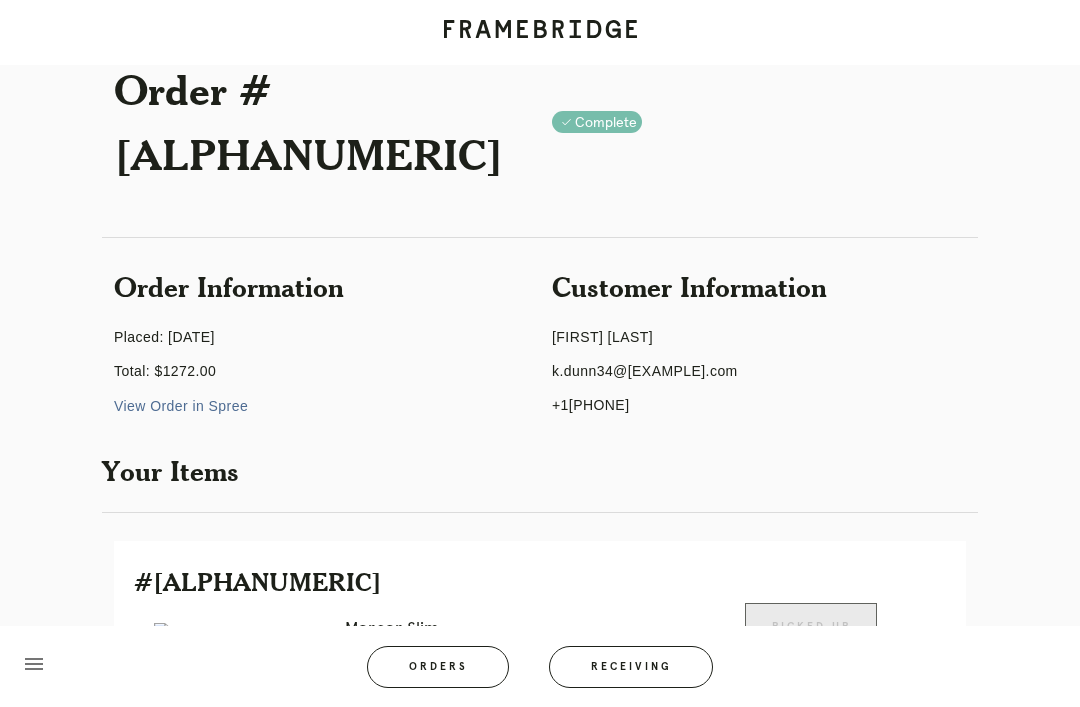 scroll, scrollTop: 0, scrollLeft: 0, axis: both 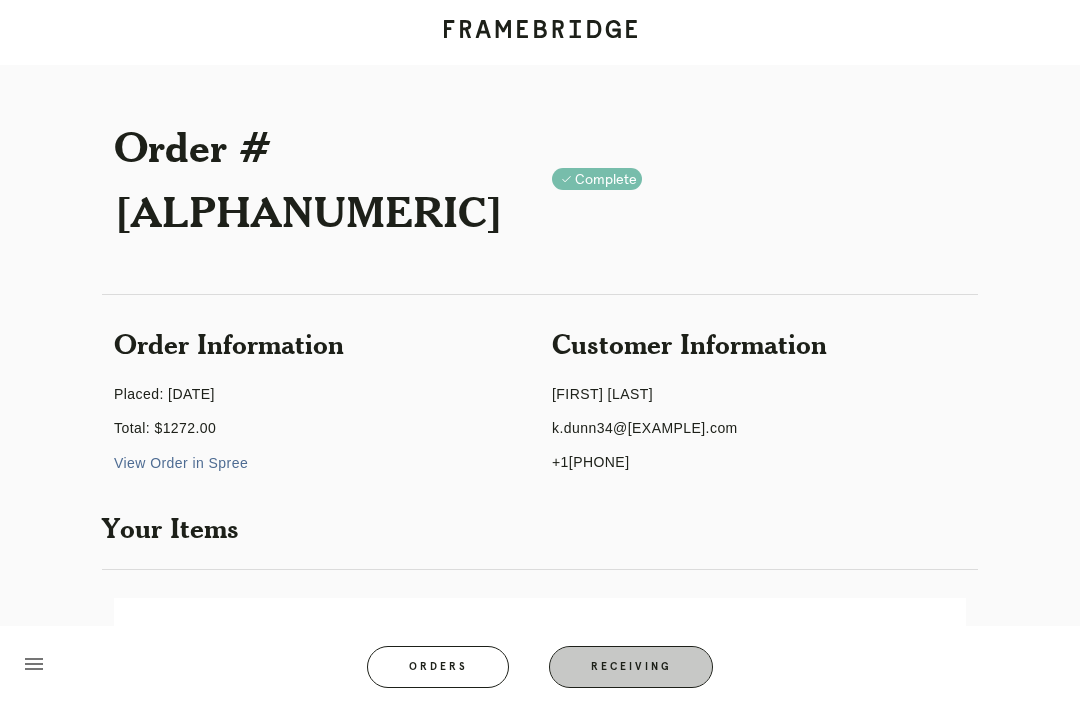 click on "Receiving" at bounding box center (631, 667) 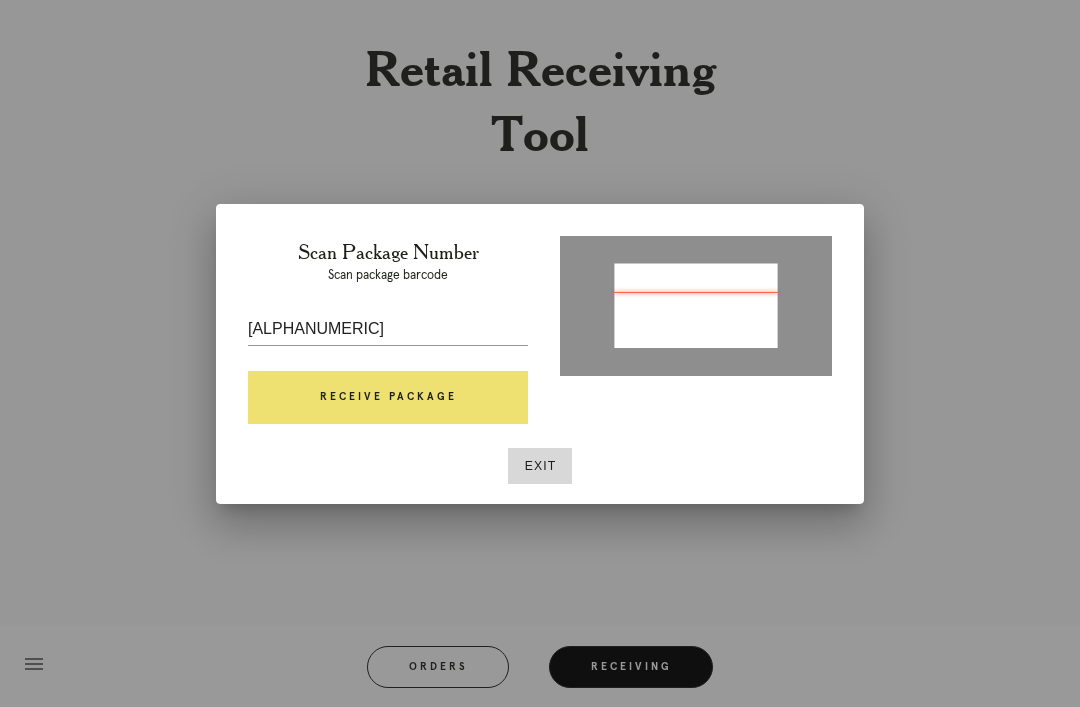 click on "Receive Package" at bounding box center [388, 398] 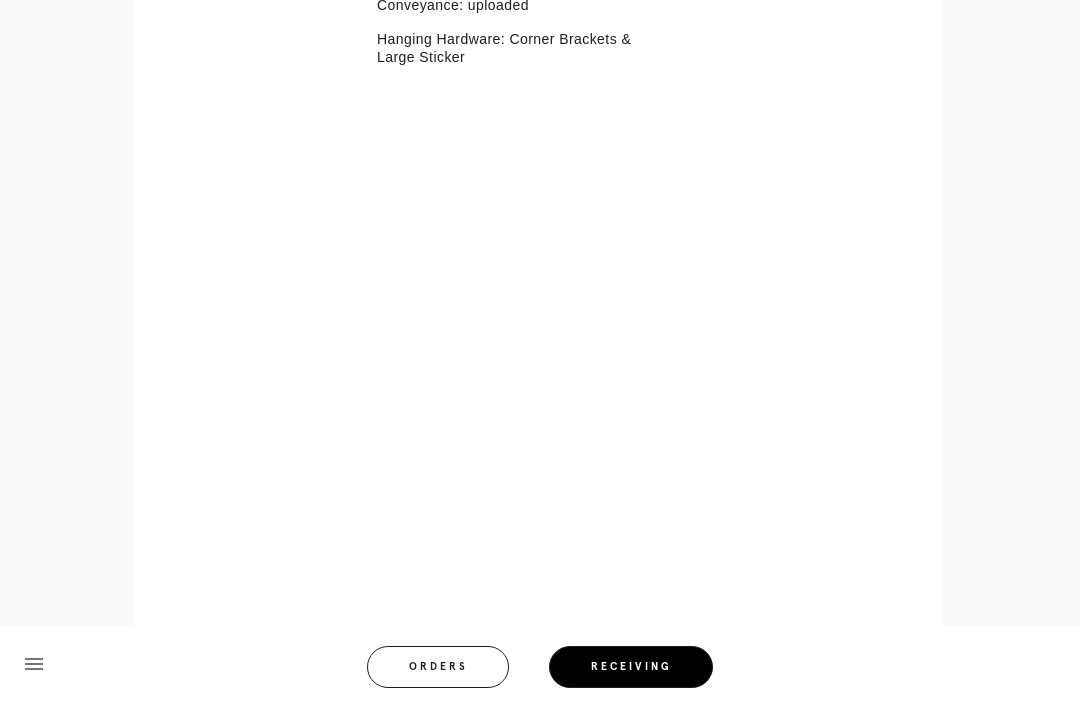 scroll, scrollTop: 844, scrollLeft: 0, axis: vertical 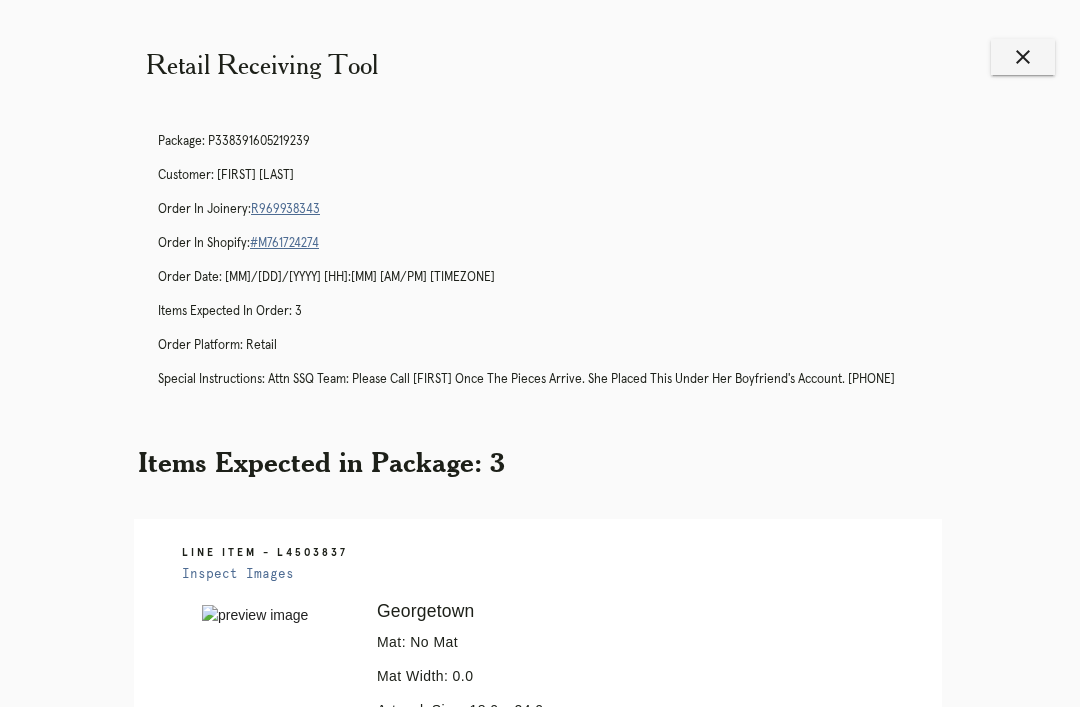 click on "close" at bounding box center [1023, 57] 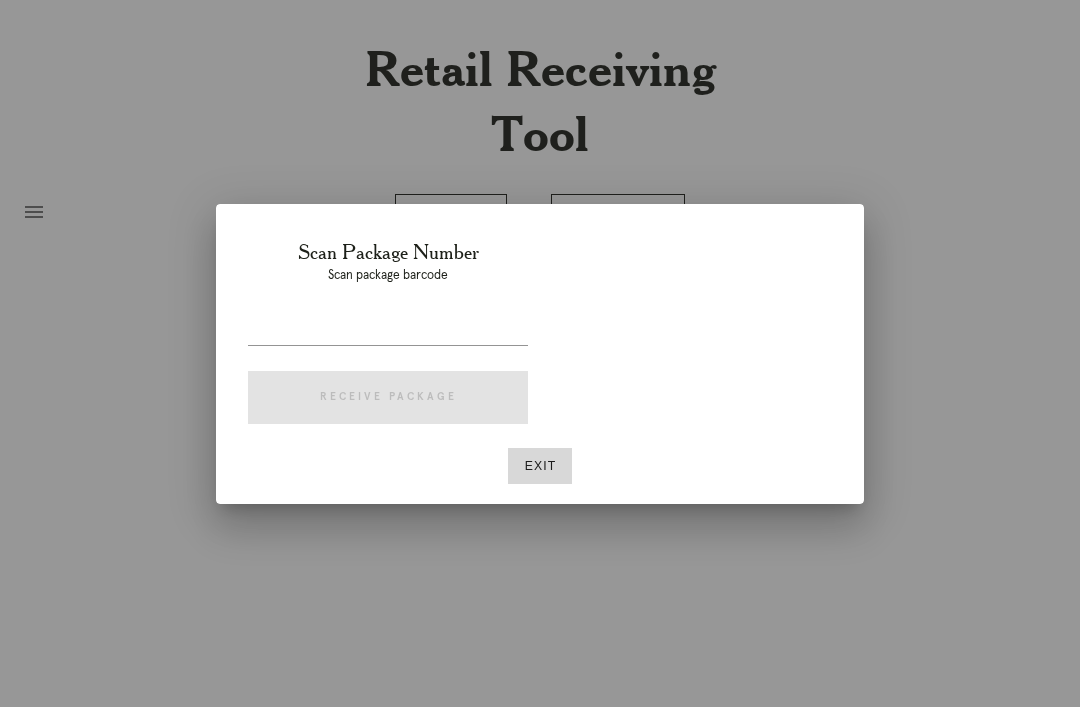 scroll, scrollTop: 0, scrollLeft: 0, axis: both 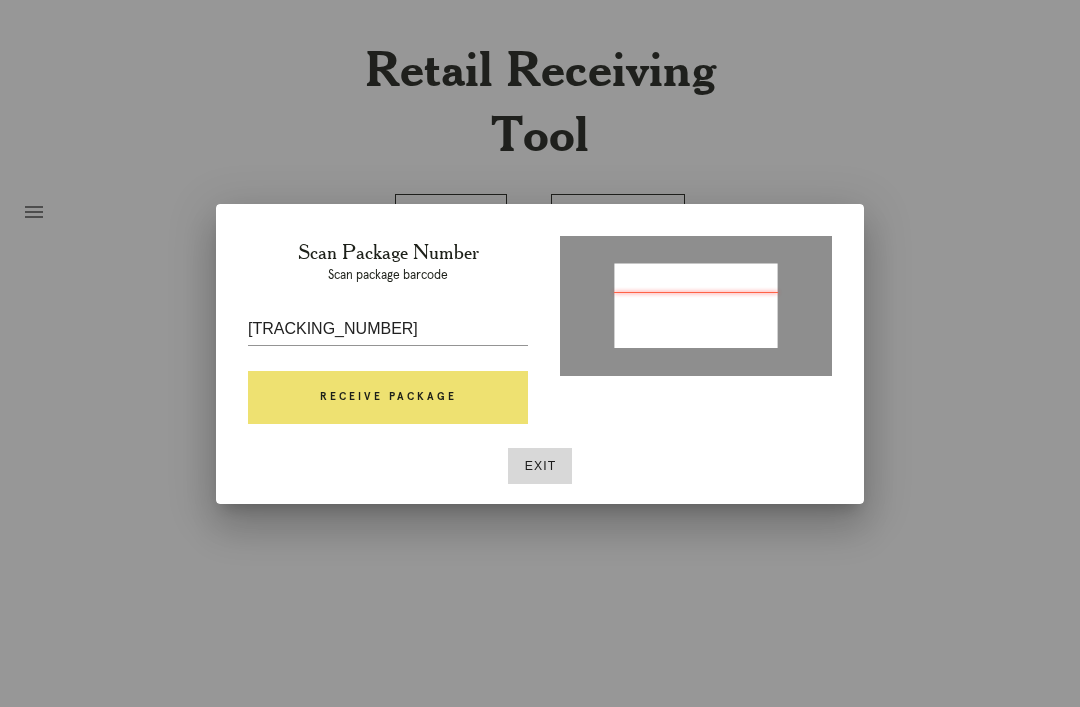click on "Receive Package" at bounding box center [388, 398] 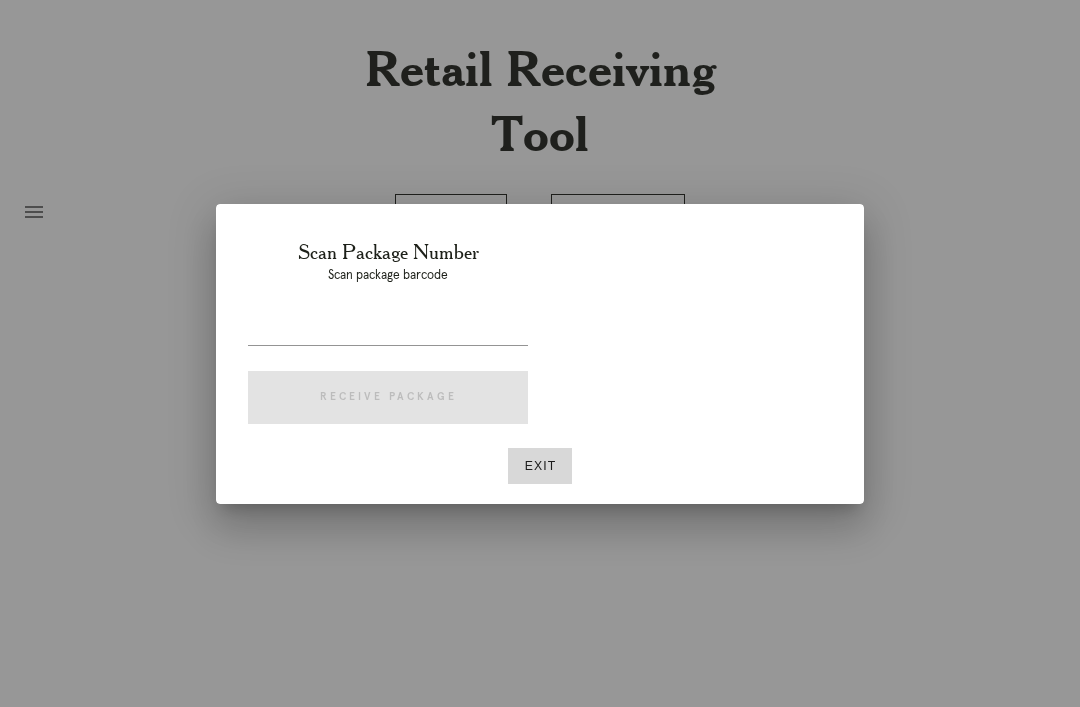 scroll, scrollTop: 0, scrollLeft: 0, axis: both 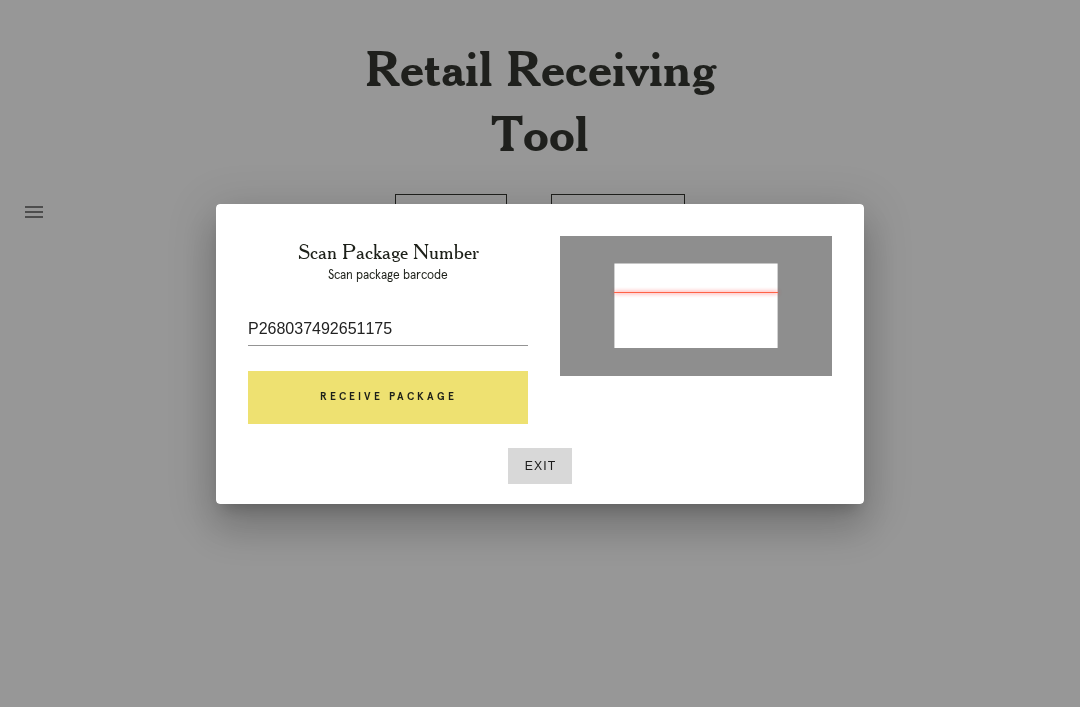 click on "Receive Package" at bounding box center [388, 398] 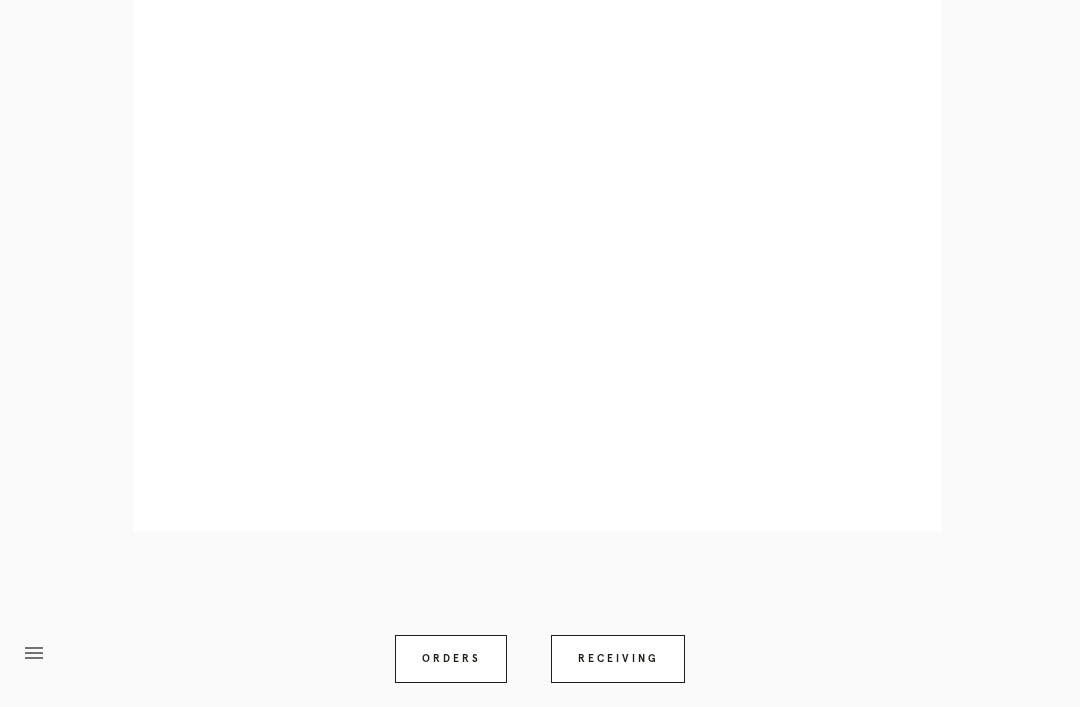scroll, scrollTop: 892, scrollLeft: 0, axis: vertical 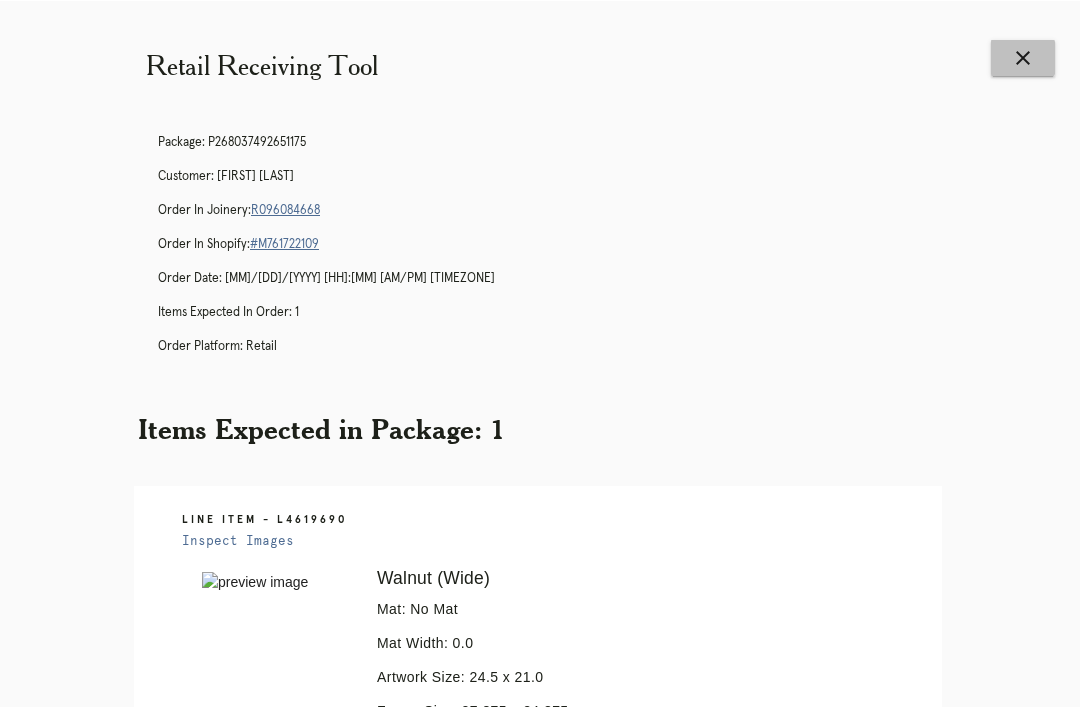 click on "close" at bounding box center [1023, 57] 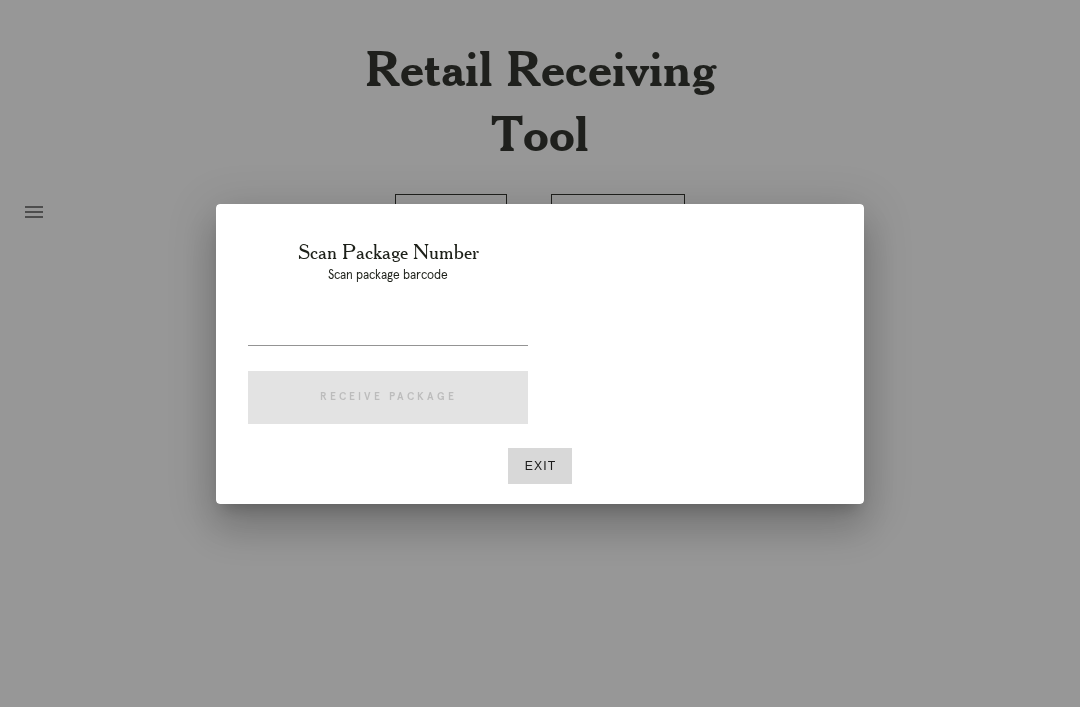 scroll, scrollTop: 0, scrollLeft: 0, axis: both 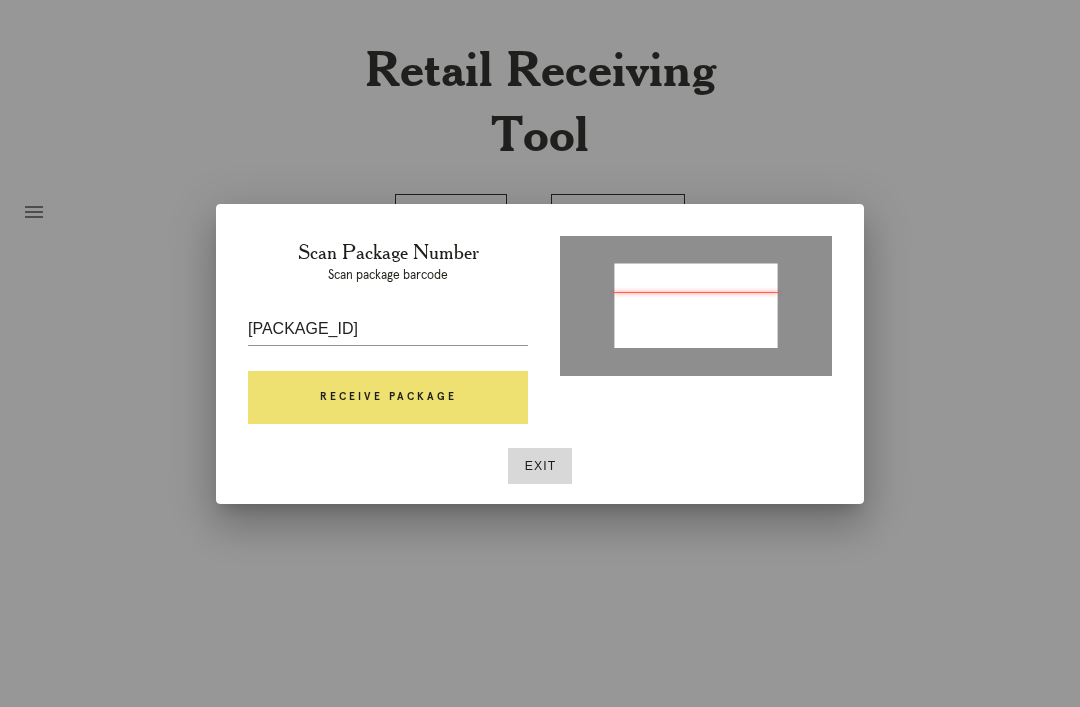 click on "Receive Package" at bounding box center [388, 398] 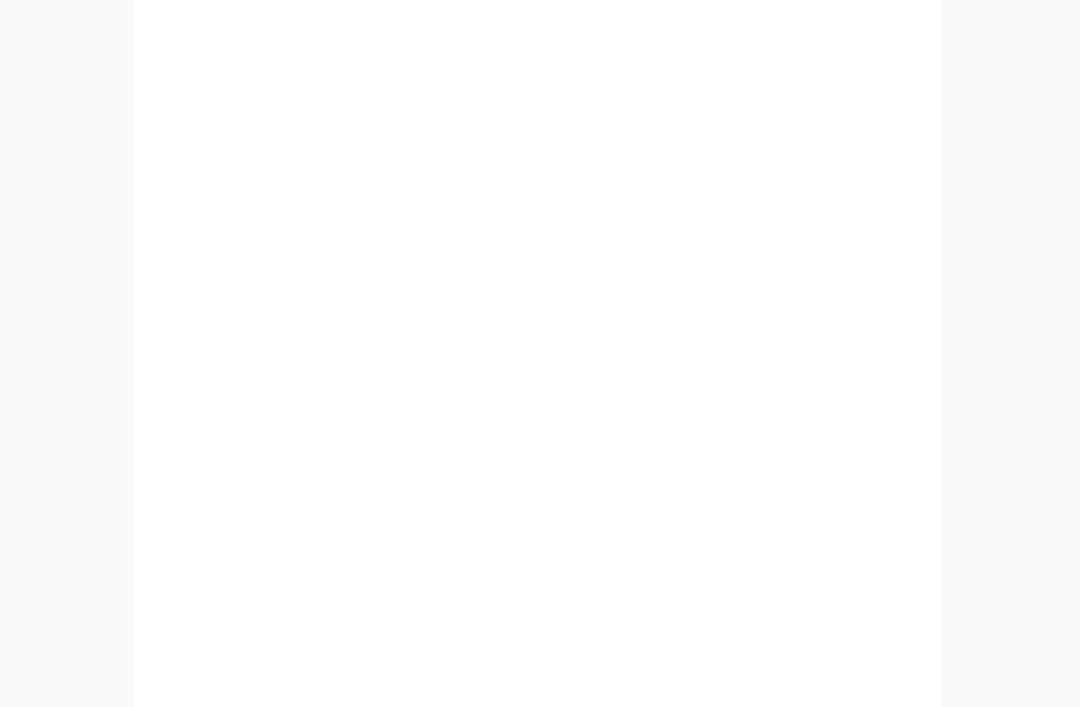 scroll, scrollTop: 1084, scrollLeft: 0, axis: vertical 